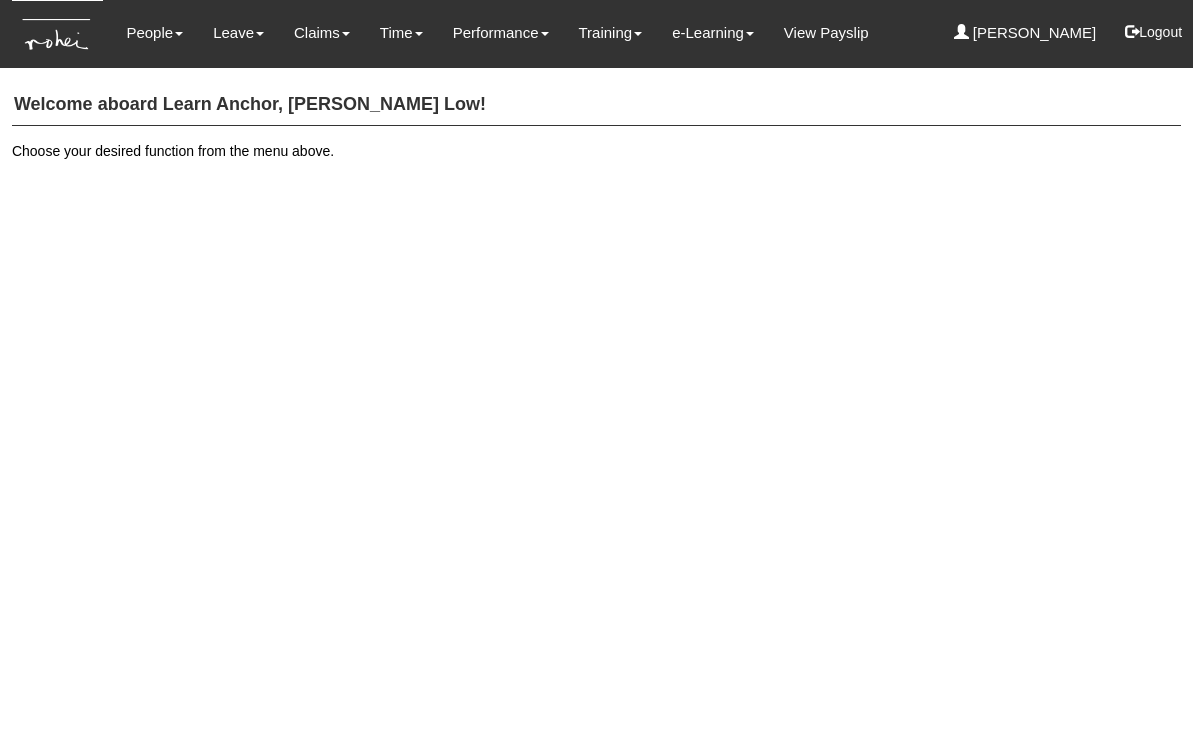 scroll, scrollTop: 0, scrollLeft: 0, axis: both 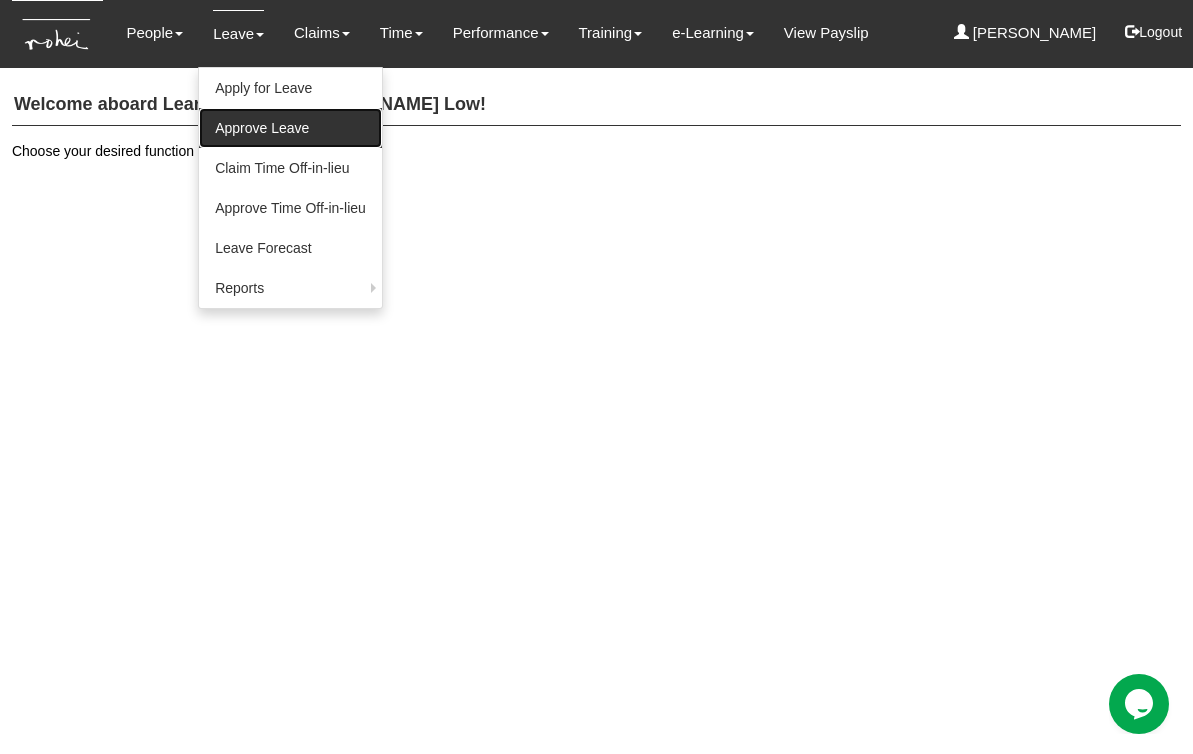 click on "Approve Leave" at bounding box center (290, 128) 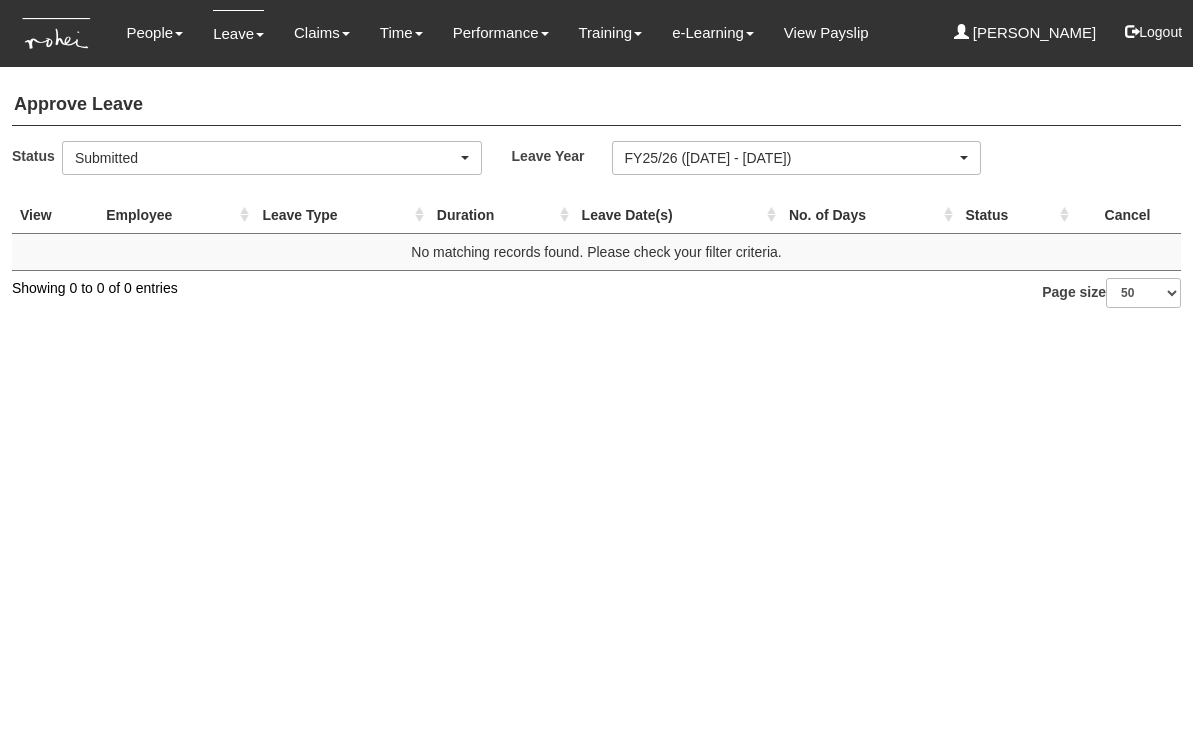select on "50" 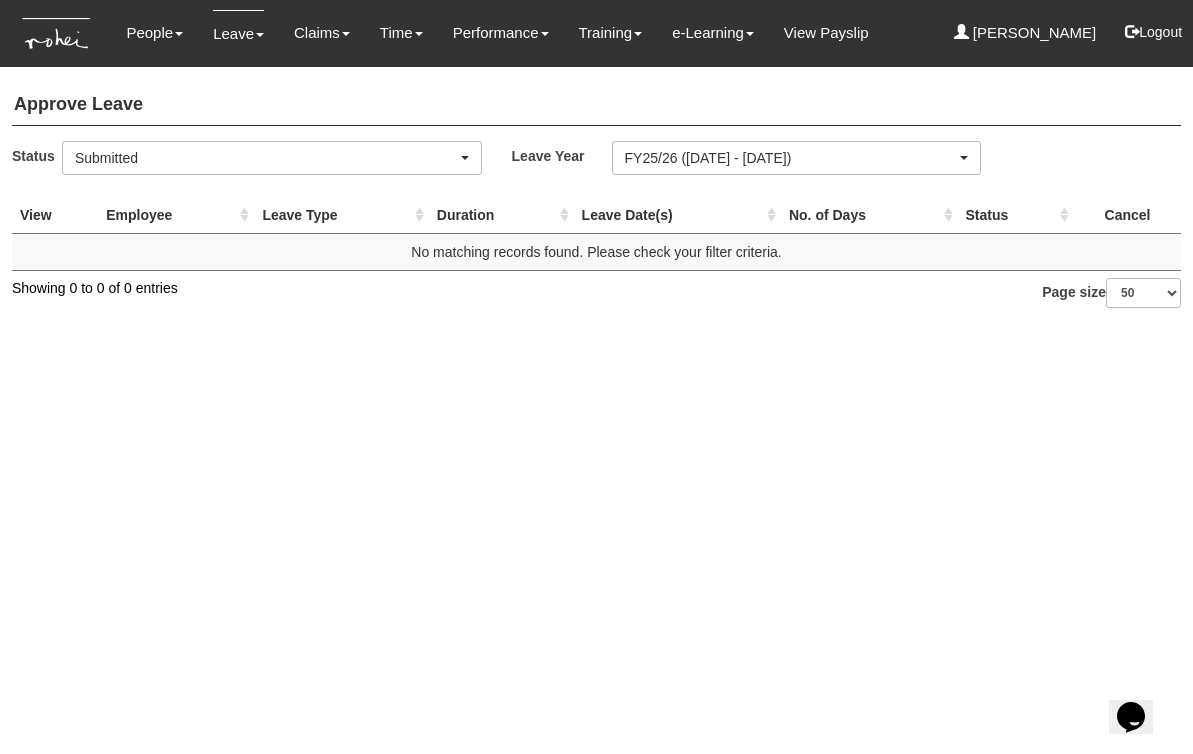 scroll, scrollTop: 0, scrollLeft: 0, axis: both 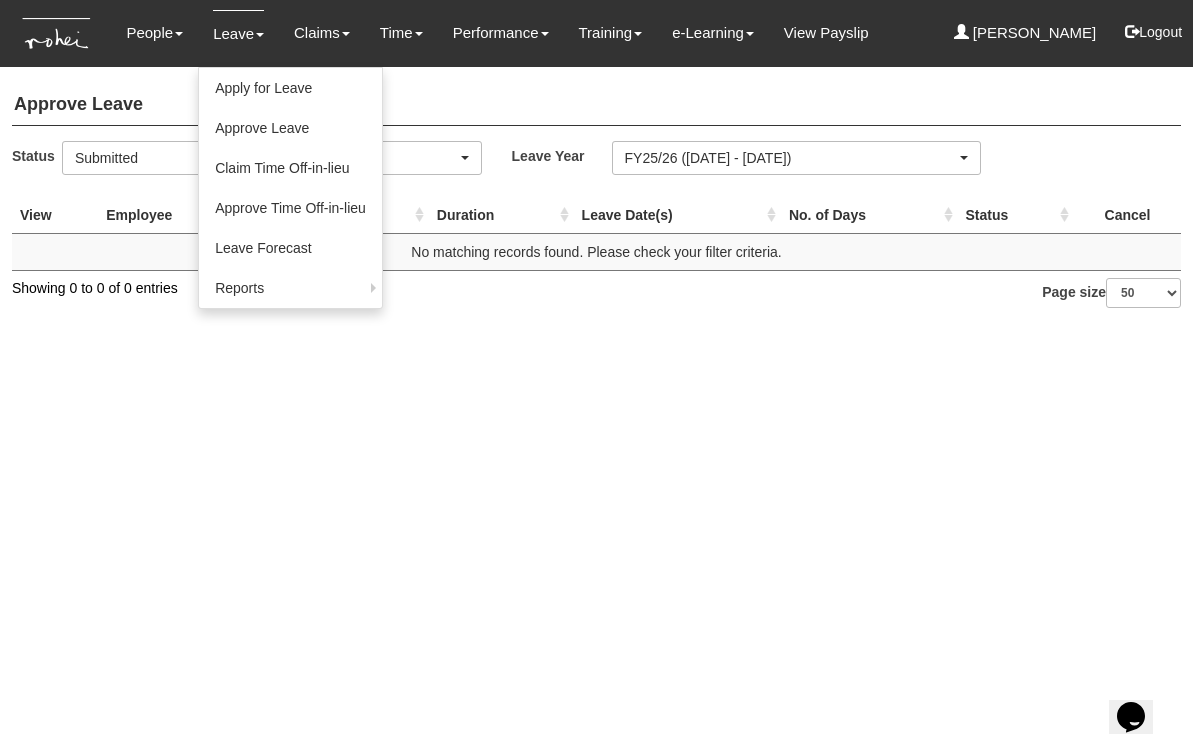 click on "Leave" at bounding box center (238, 33) 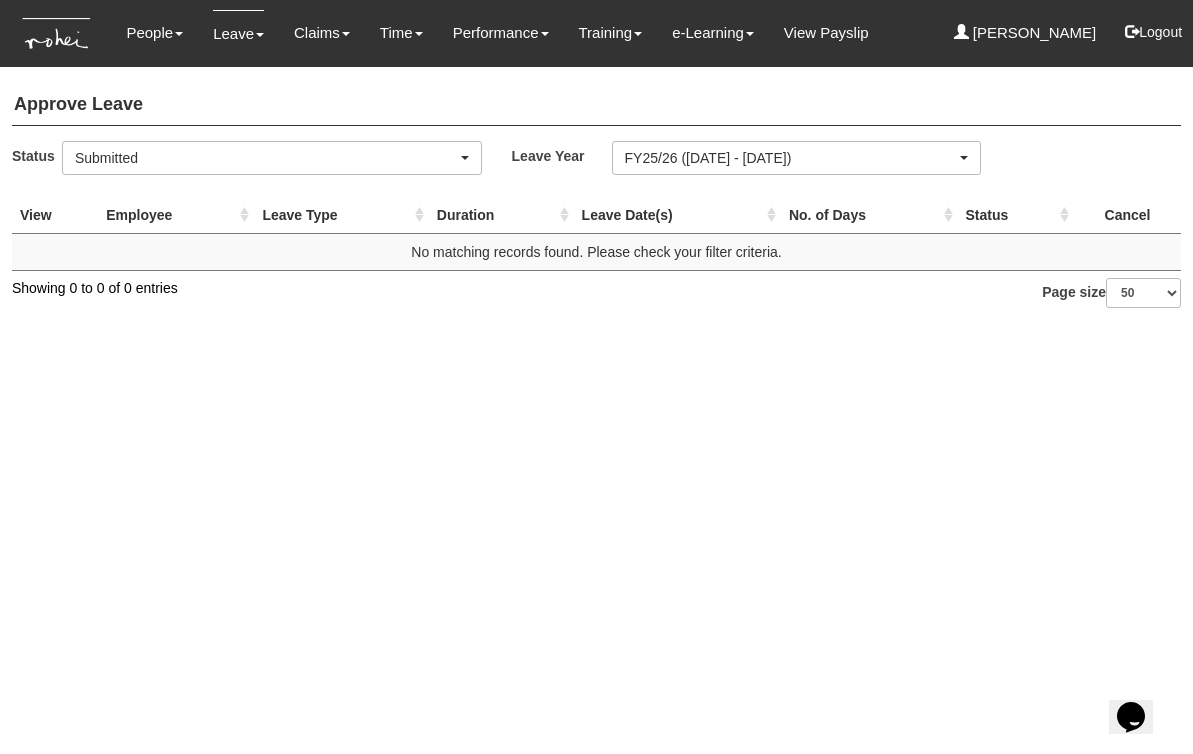click on "Toggle navigation
People
Personal Information
Staff  Directory
Leave
Apply for Leave
Approve Leave Leave Forecast Claims" at bounding box center [596, 164] 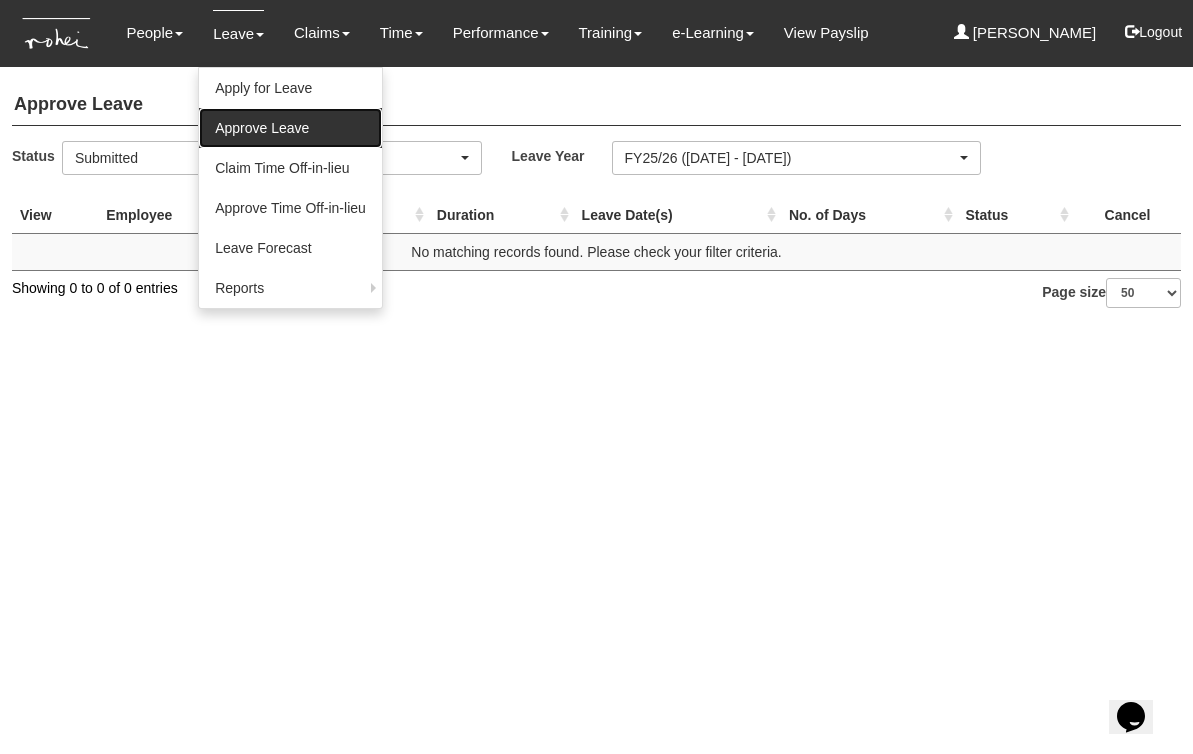 click on "Approve Leave" at bounding box center [290, 128] 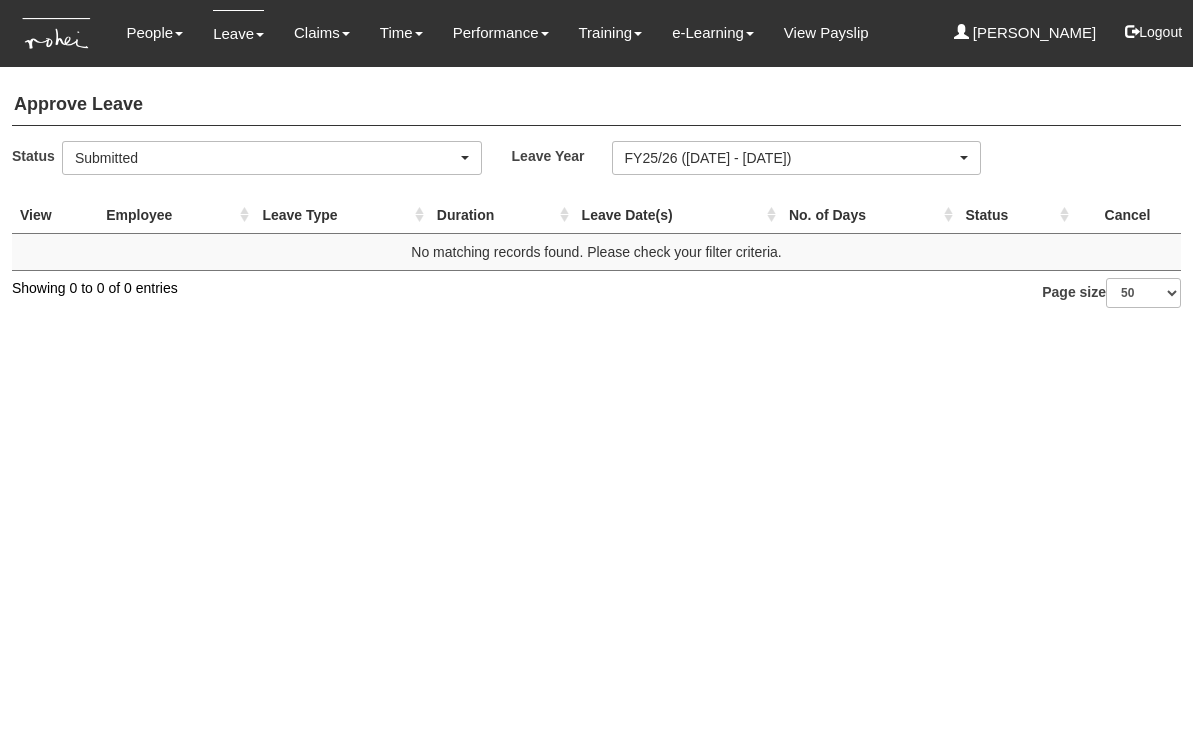 select on "50" 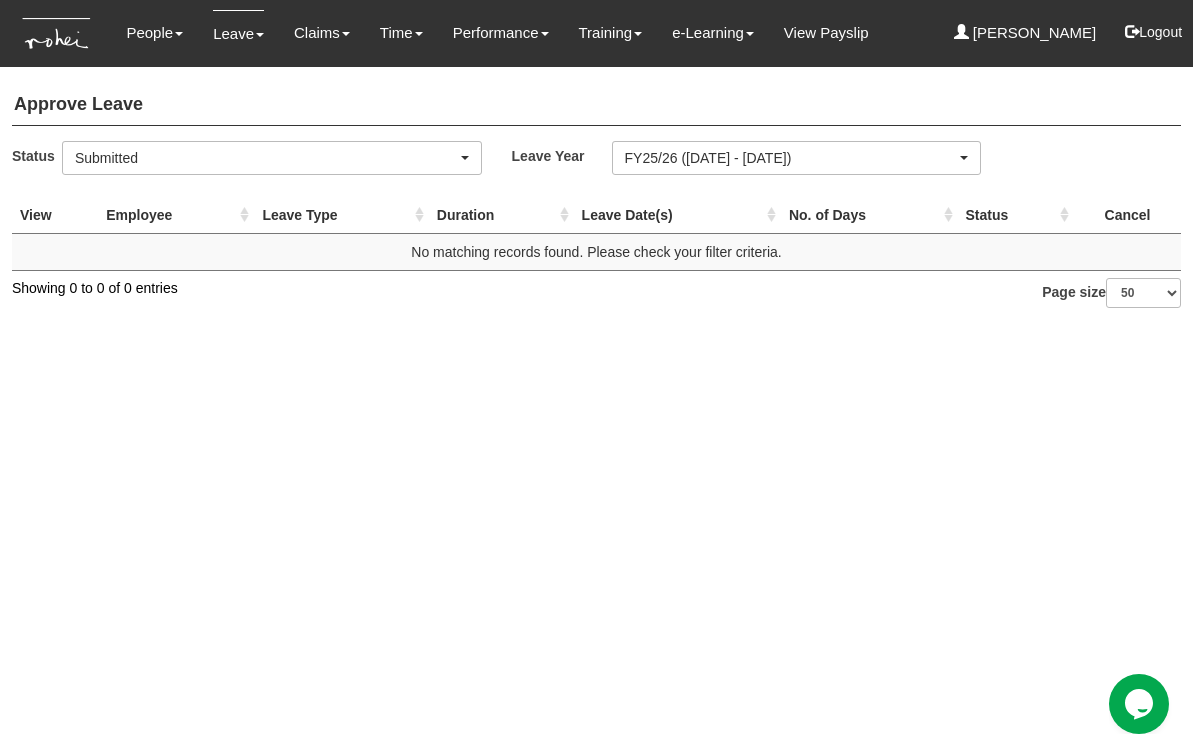 scroll, scrollTop: 0, scrollLeft: 0, axis: both 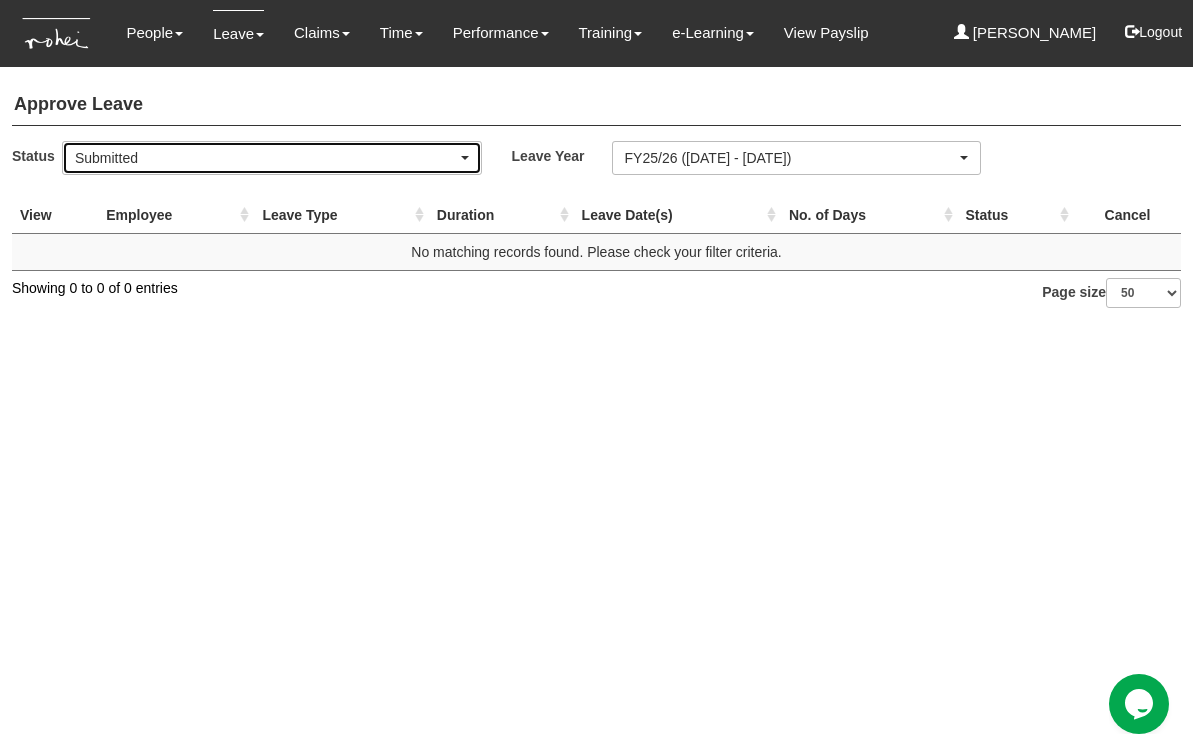 click on "Submitted" at bounding box center [266, 158] 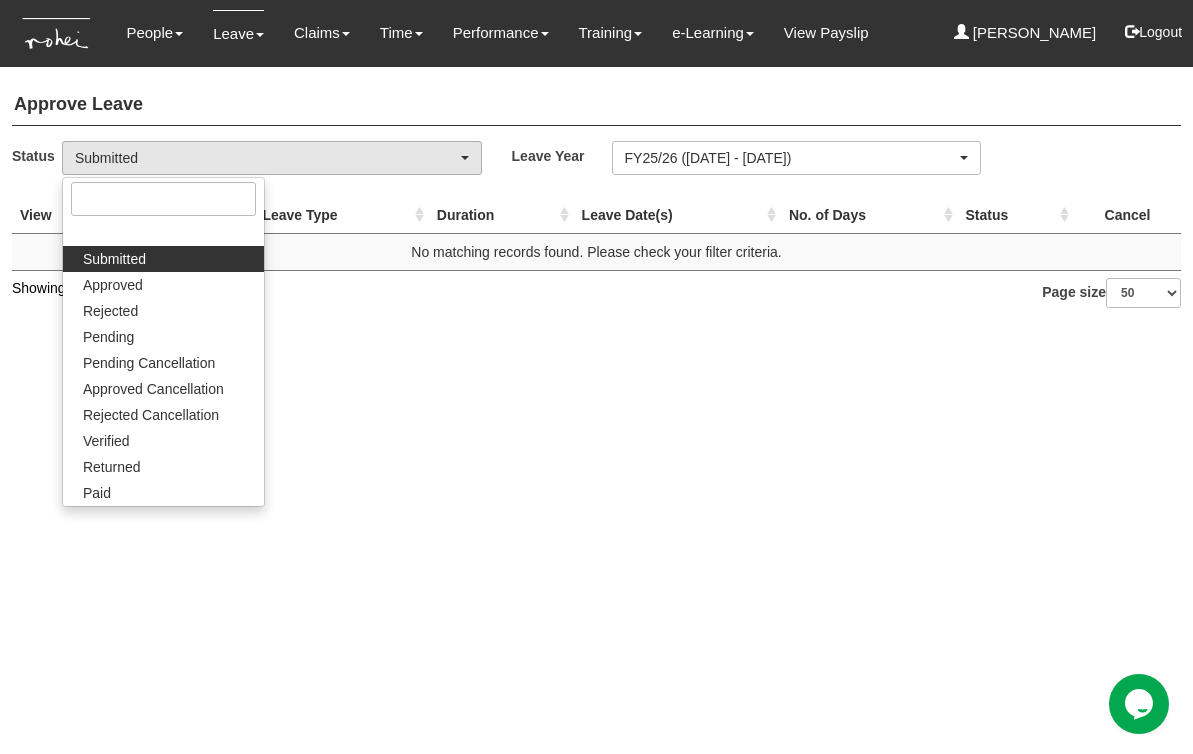 click on "Toggle navigation
People
Personal Information
Staff  Directory
Leave
Apply for Leave
Approve Leave Leave Forecast Claims" at bounding box center (596, 164) 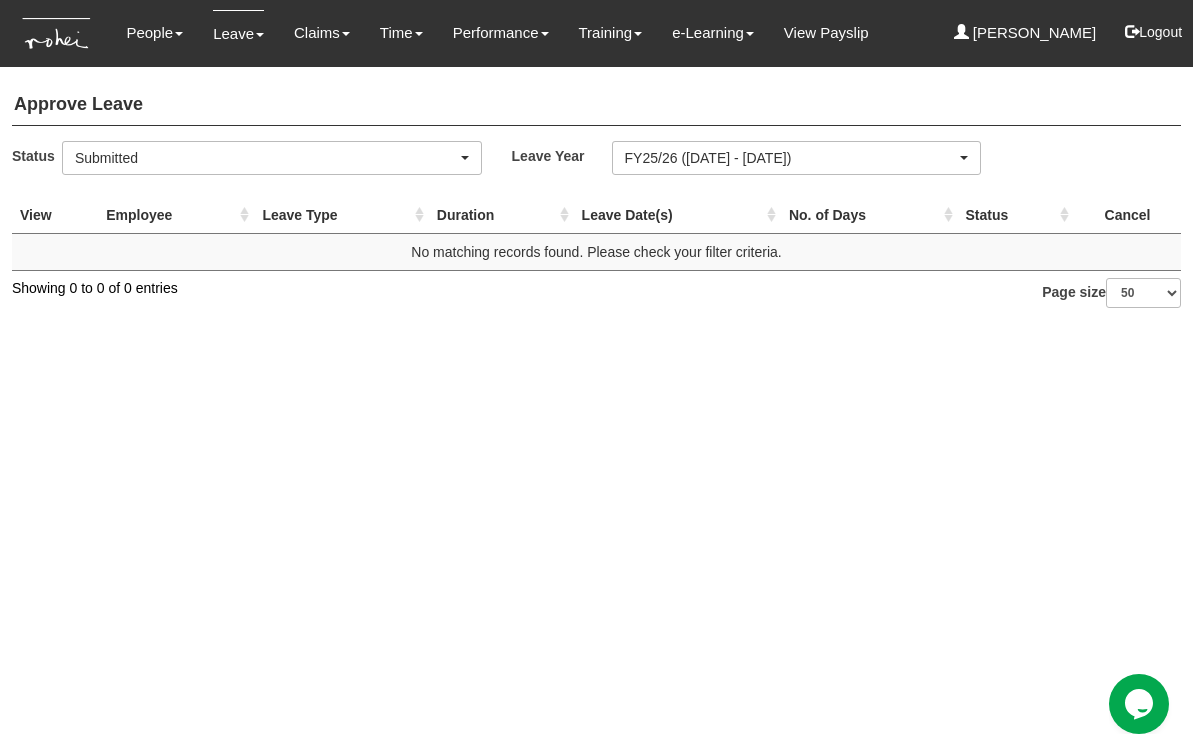 click on "Toggle navigation
People
Personal Information
Staff  Directory
Leave
Apply for Leave
Approve Leave Leave Forecast Claims" at bounding box center (596, 164) 